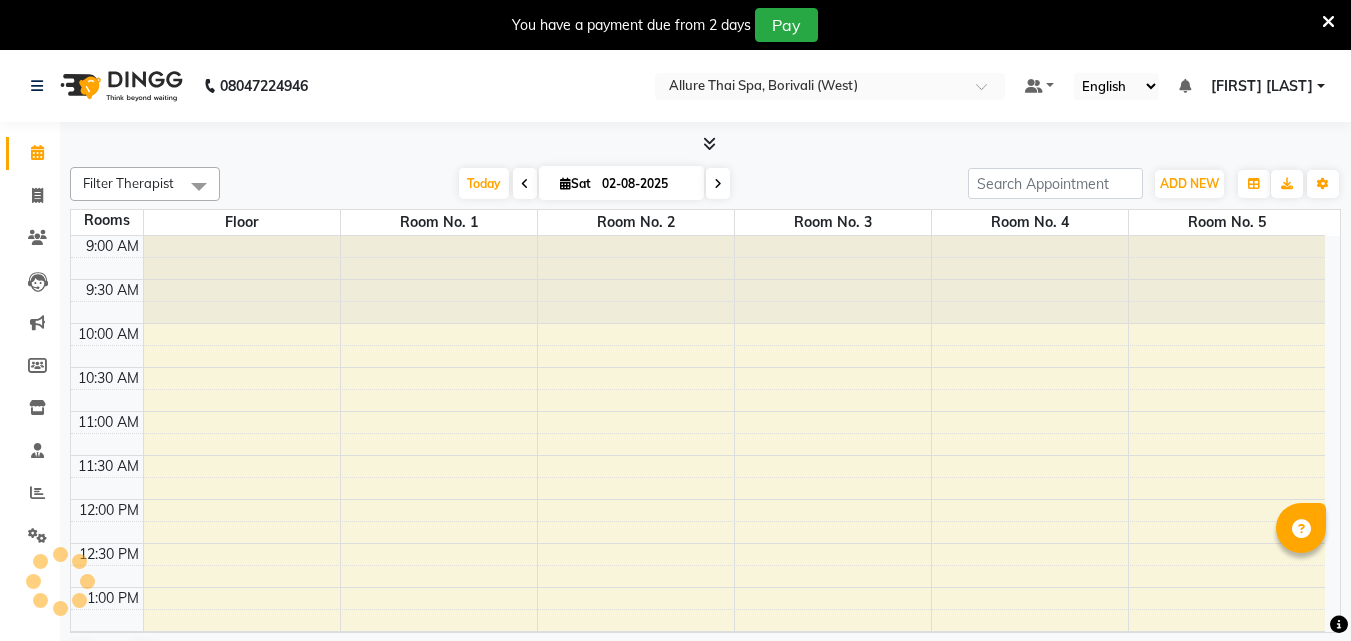 scroll, scrollTop: 0, scrollLeft: 0, axis: both 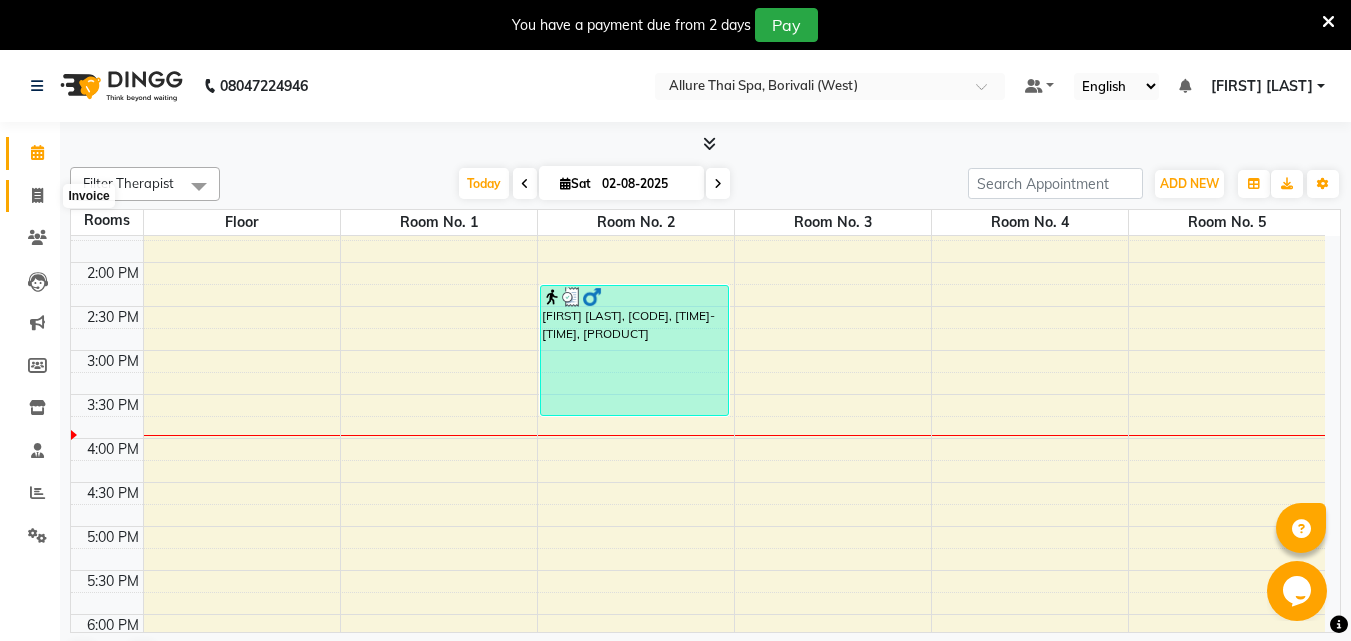 click 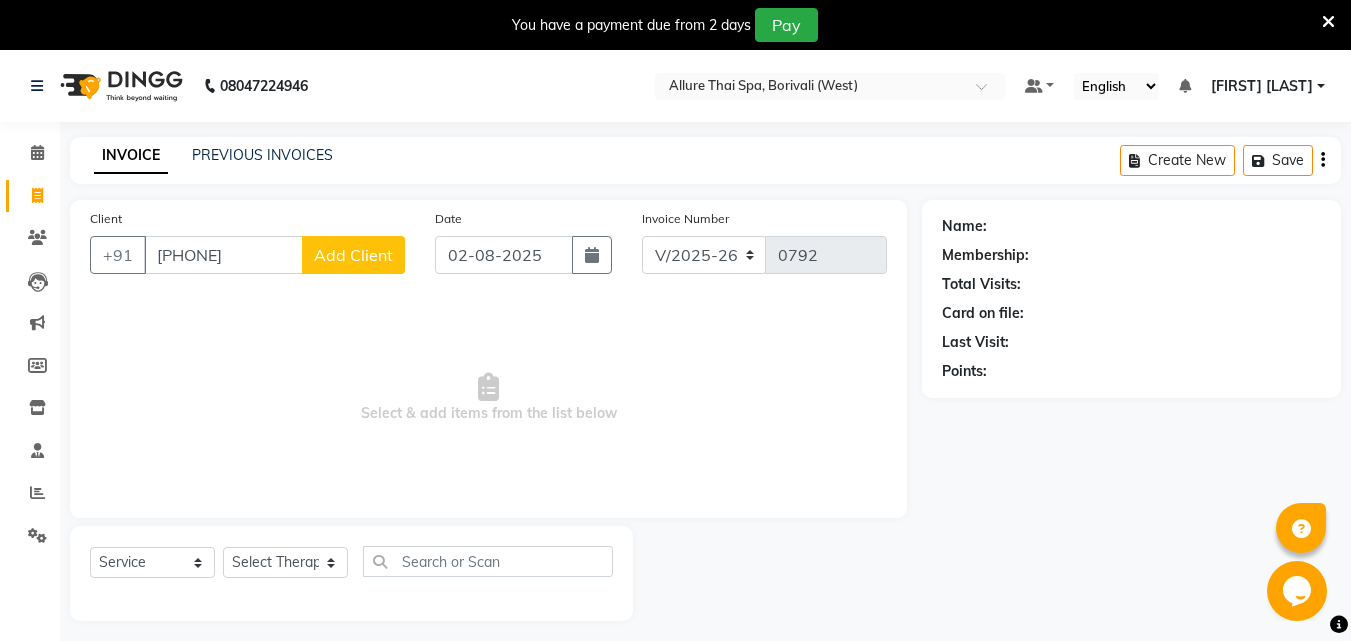 click on "[PHONE]" at bounding box center [223, 255] 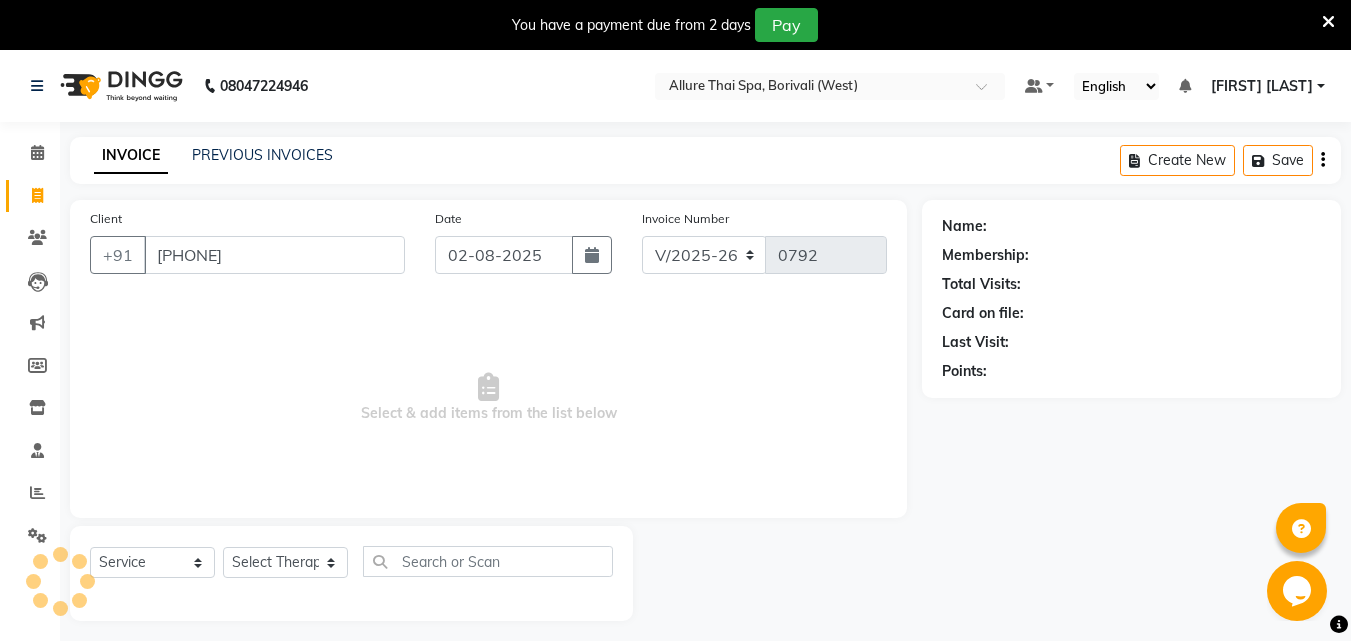 type on "[PHONE]" 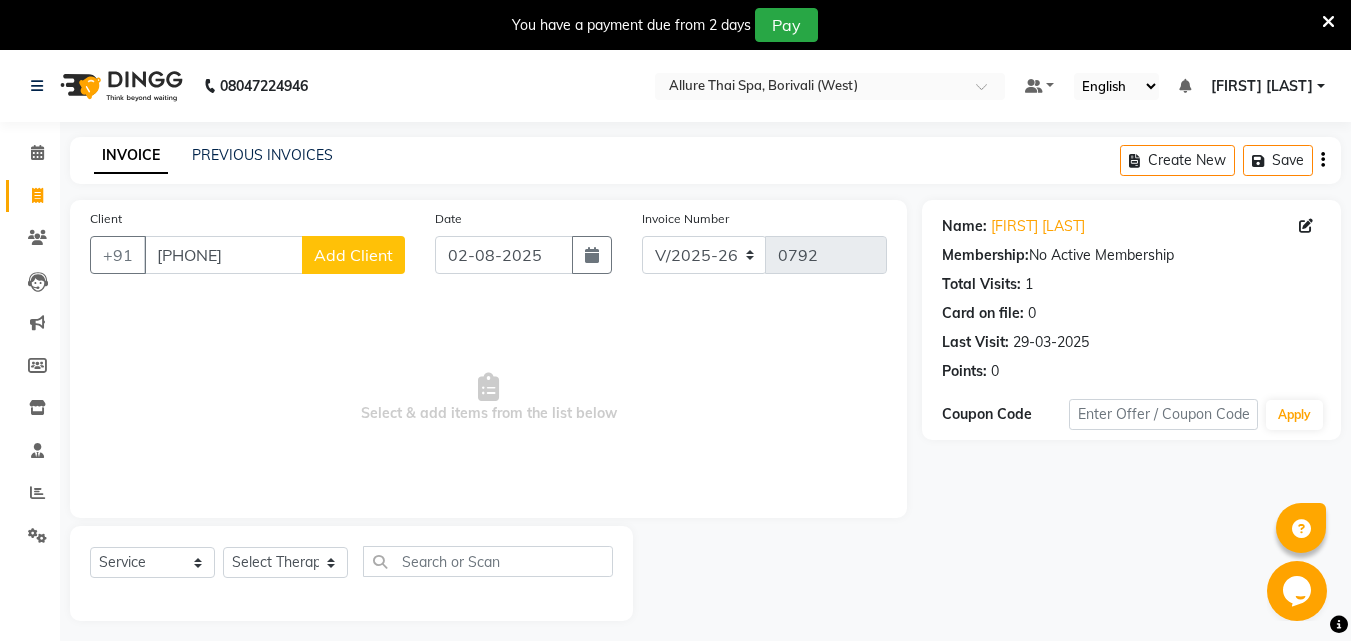 scroll, scrollTop: 50, scrollLeft: 0, axis: vertical 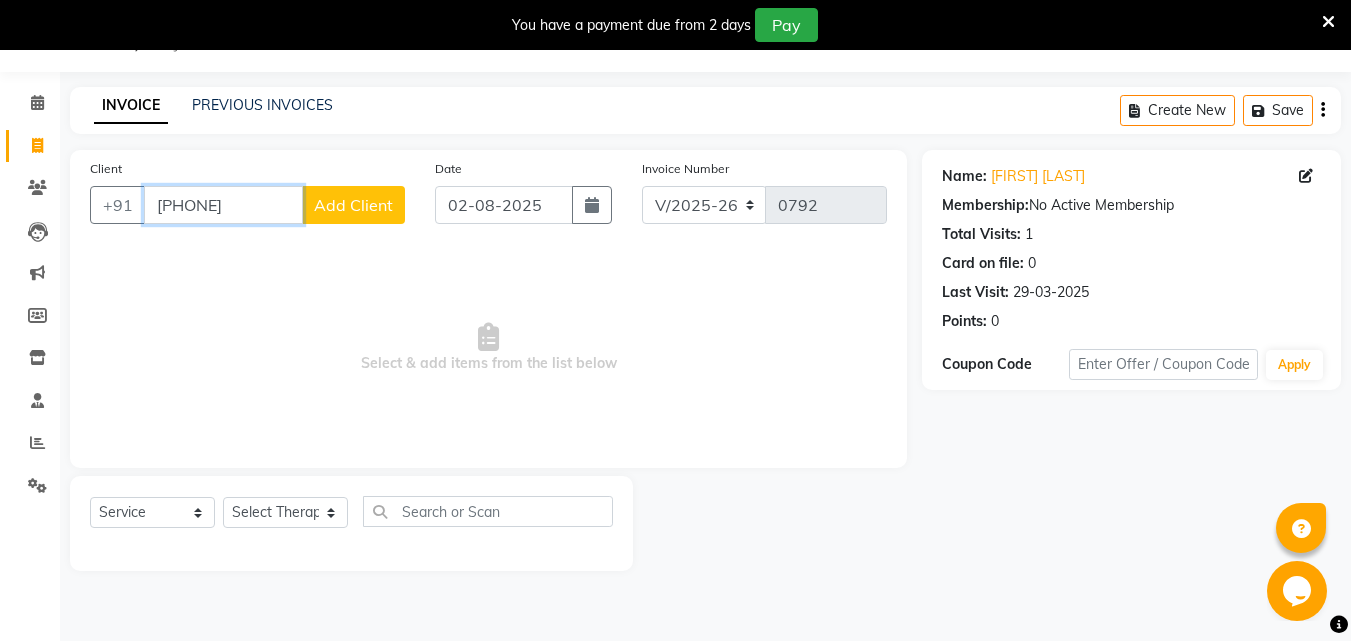 click on "[PHONE]" at bounding box center (223, 205) 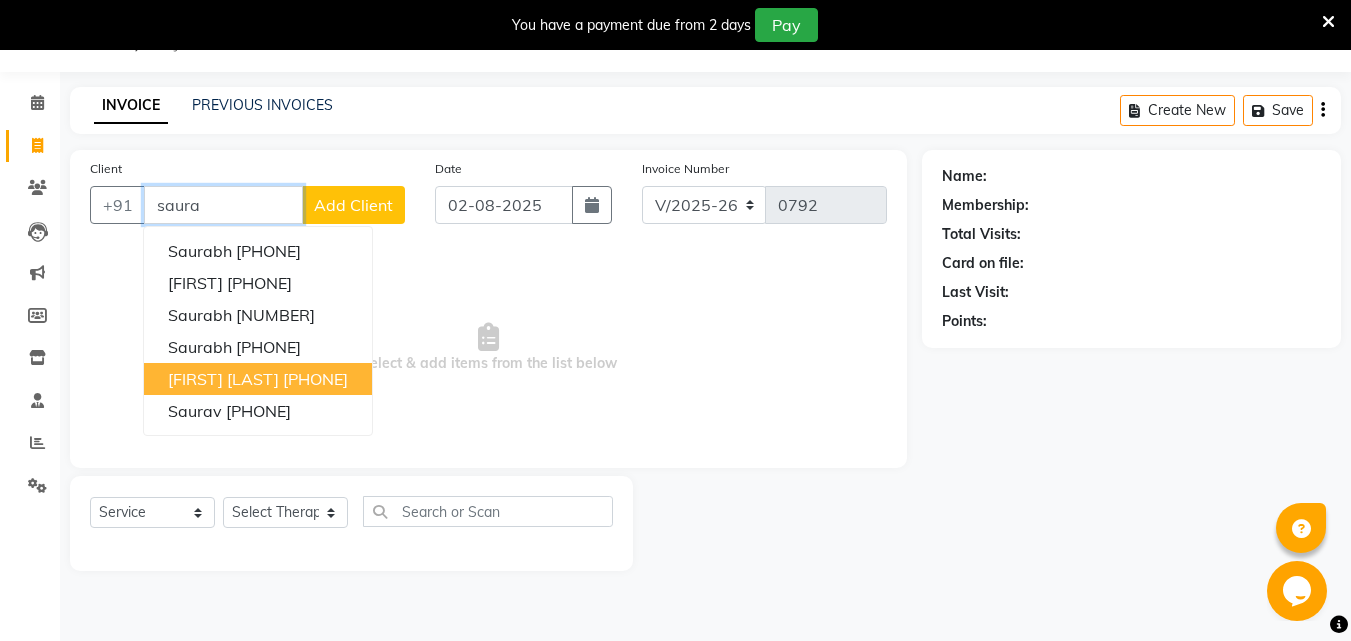 click on "[PHONE]" at bounding box center [315, 379] 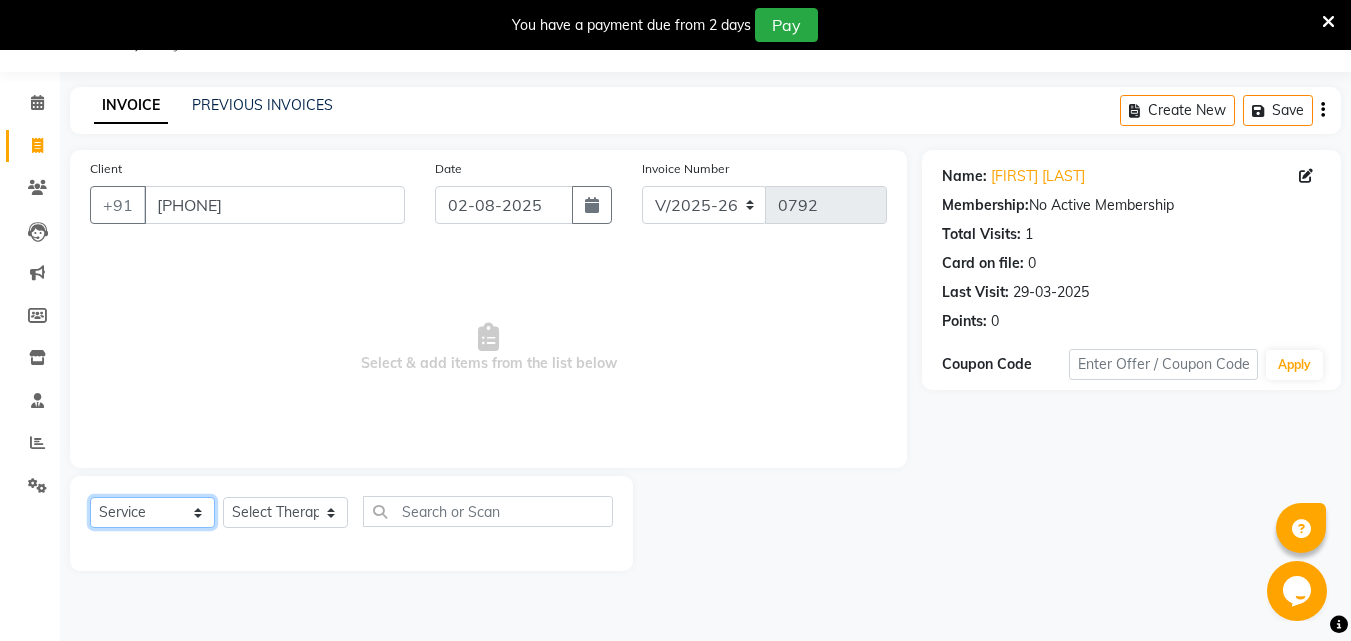 click on "Select  Service  Product  Membership  Package Voucher Prepaid Gift Card" 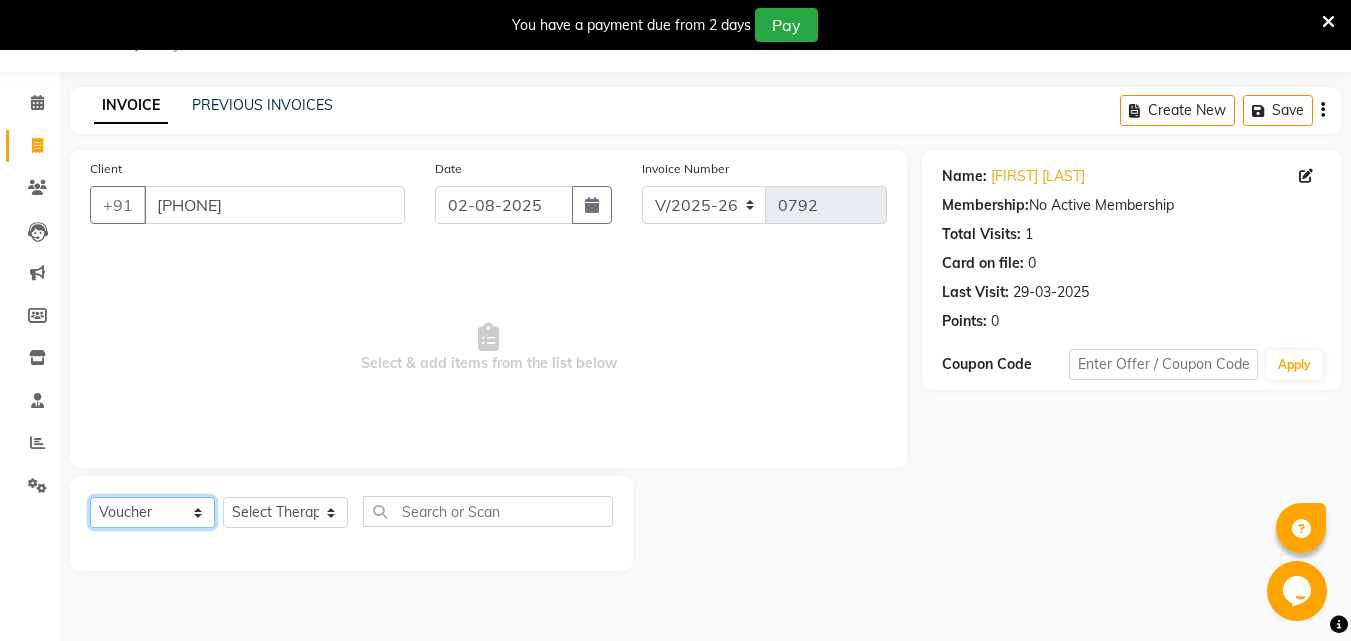click on "Select  Service  Product  Membership  Package Voucher Prepaid Gift Card" 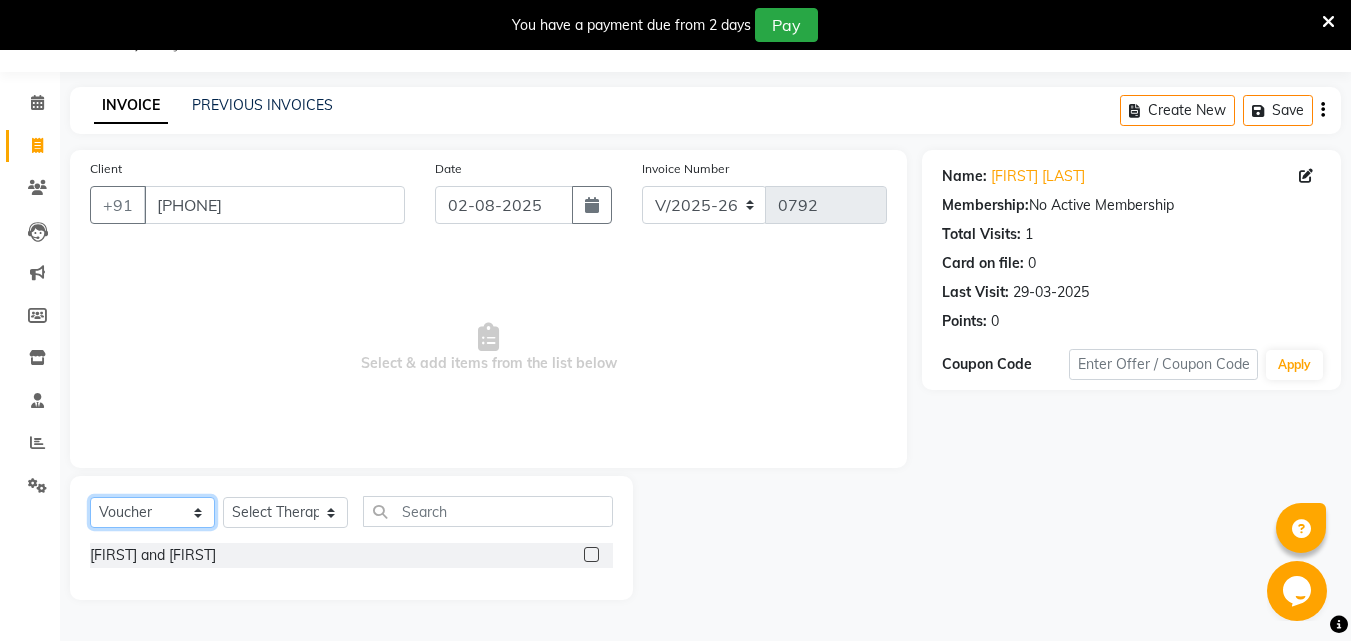click on "Select  Service  Product  Membership  Package Voucher Prepaid Gift Card" 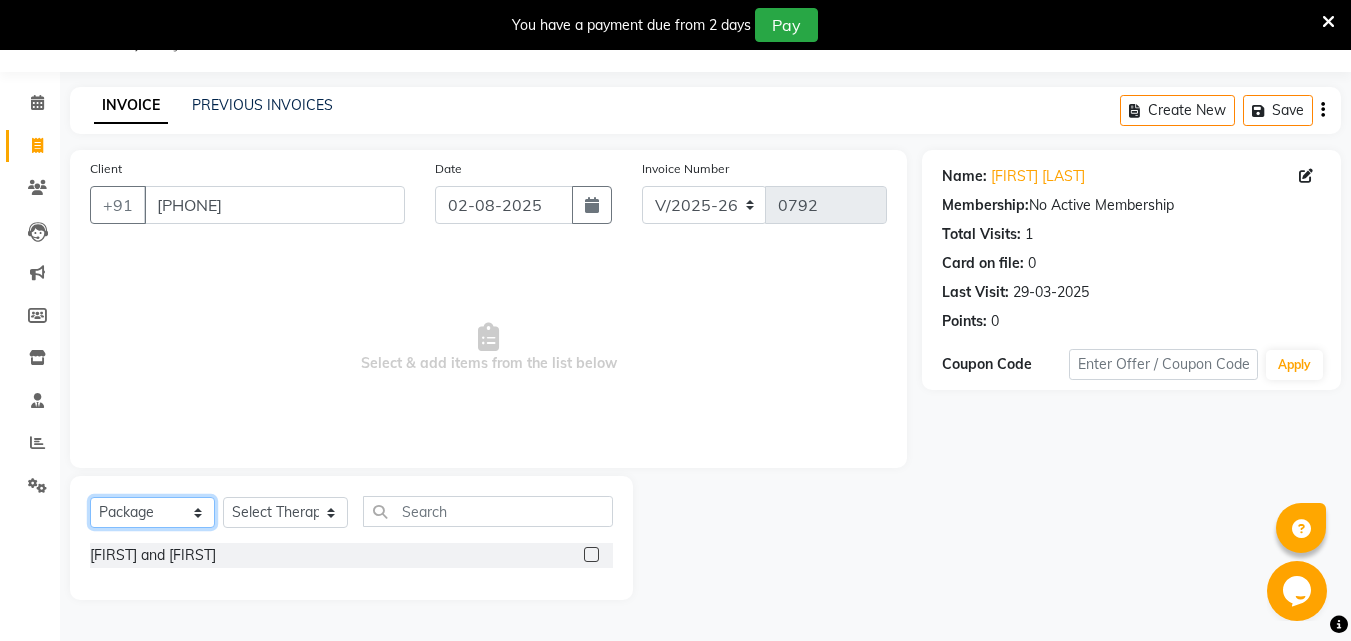 click on "Select  Service  Product  Membership  Package Voucher Prepaid Gift Card" 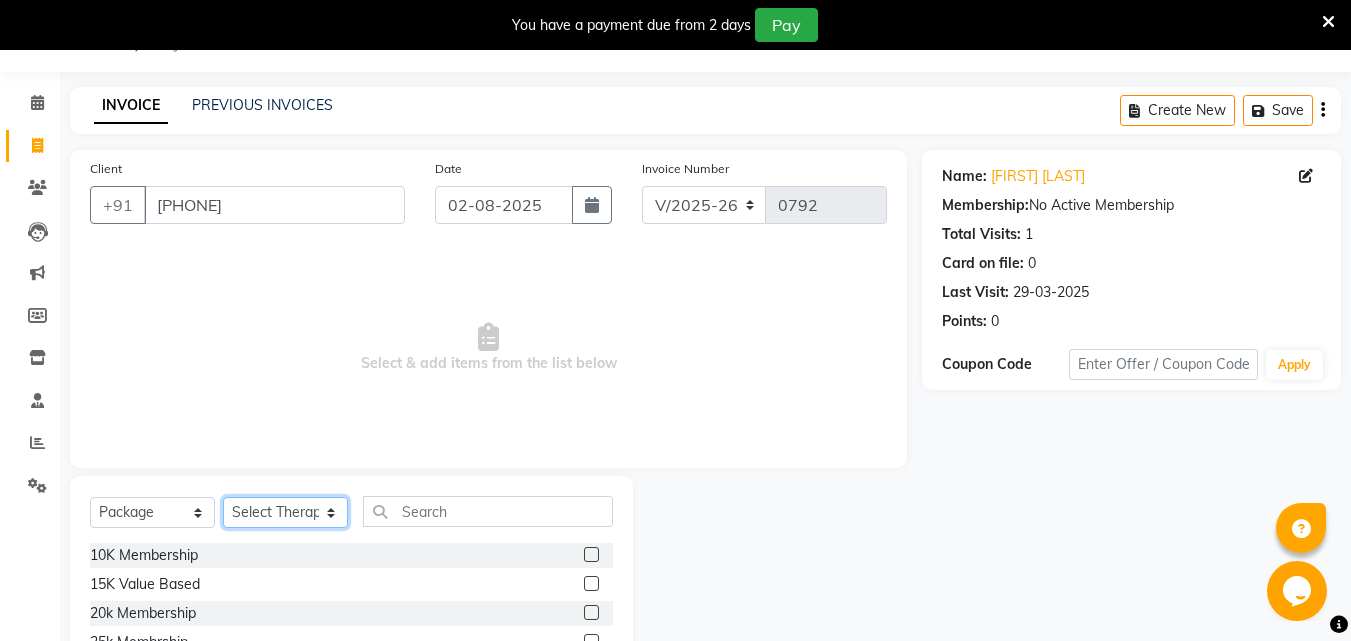 click on "Select Therapist [FIRST] [LAST] [TITLE] ([LOCATION]) [FIRST] [LAST] [FIRST] [FIRST]" 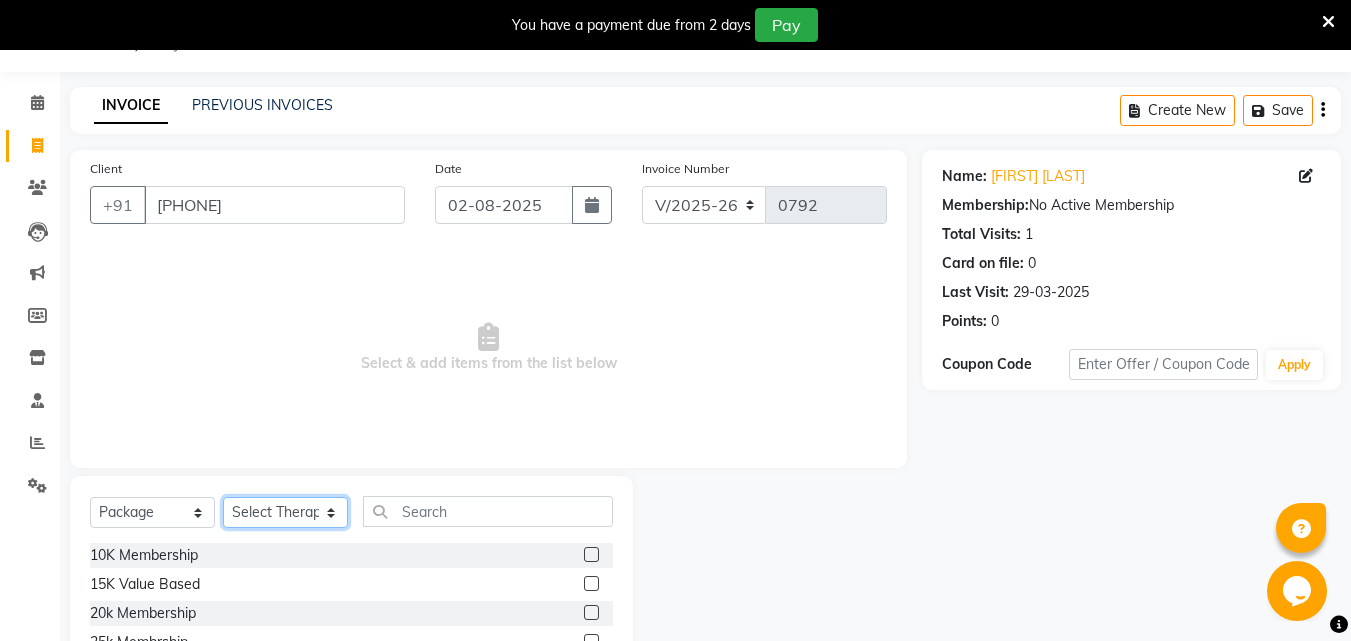 select on "57553" 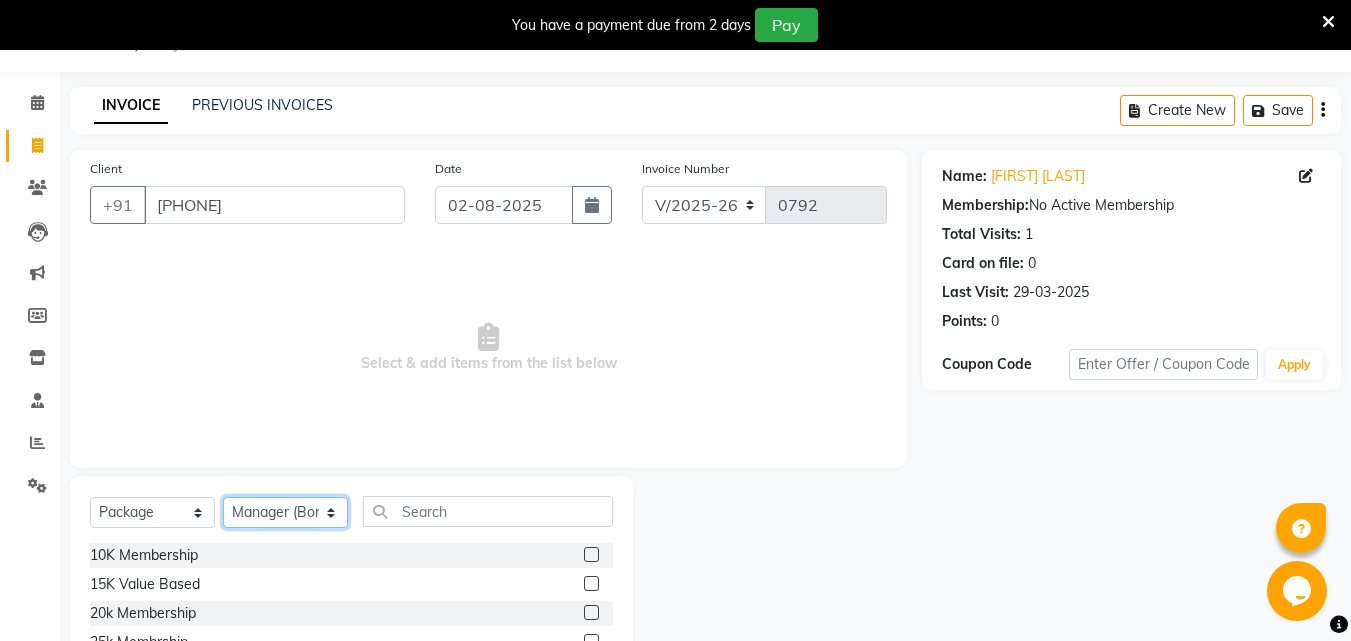click on "Select Therapist [FIRST] [LAST] [TITLE] ([LOCATION]) [FIRST] [LAST] [FIRST] [FIRST]" 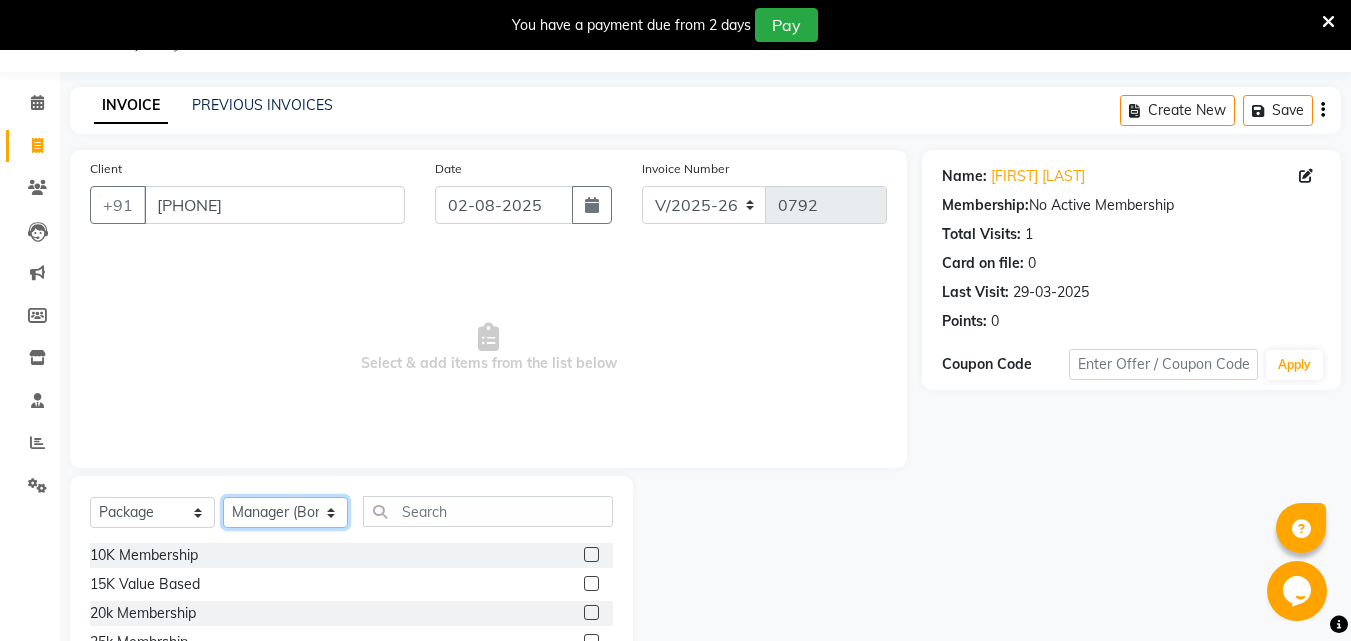 scroll, scrollTop: 210, scrollLeft: 0, axis: vertical 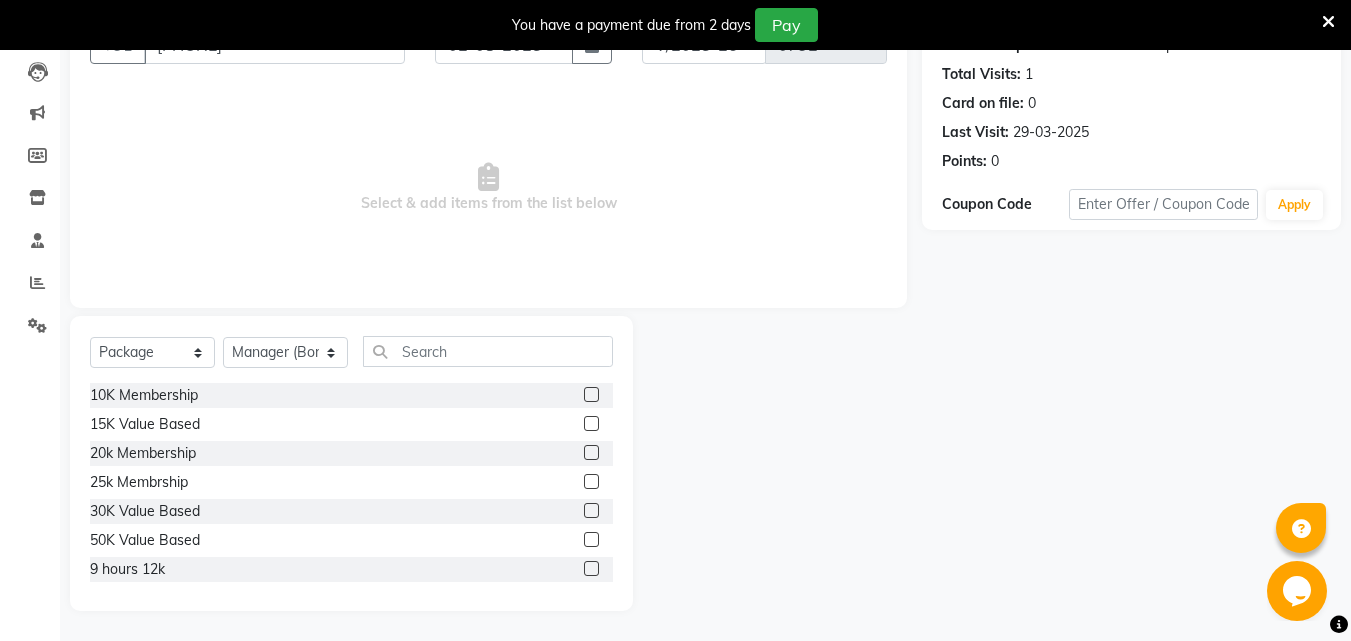 click 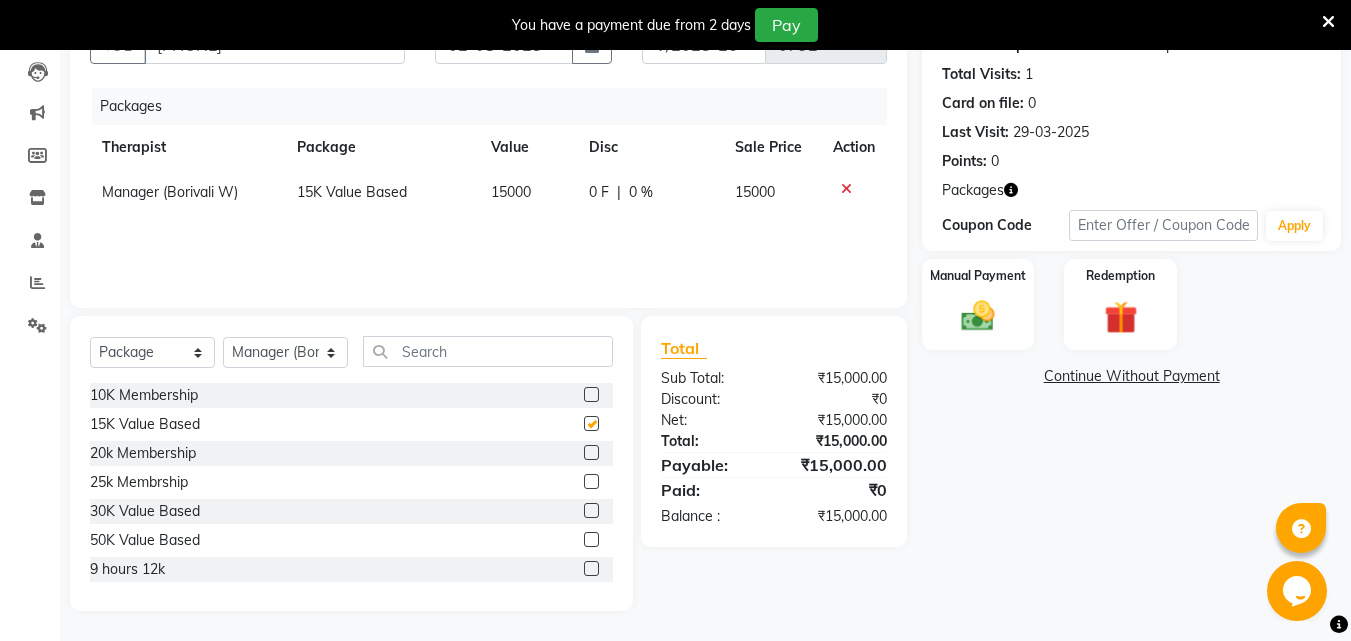 checkbox on "false" 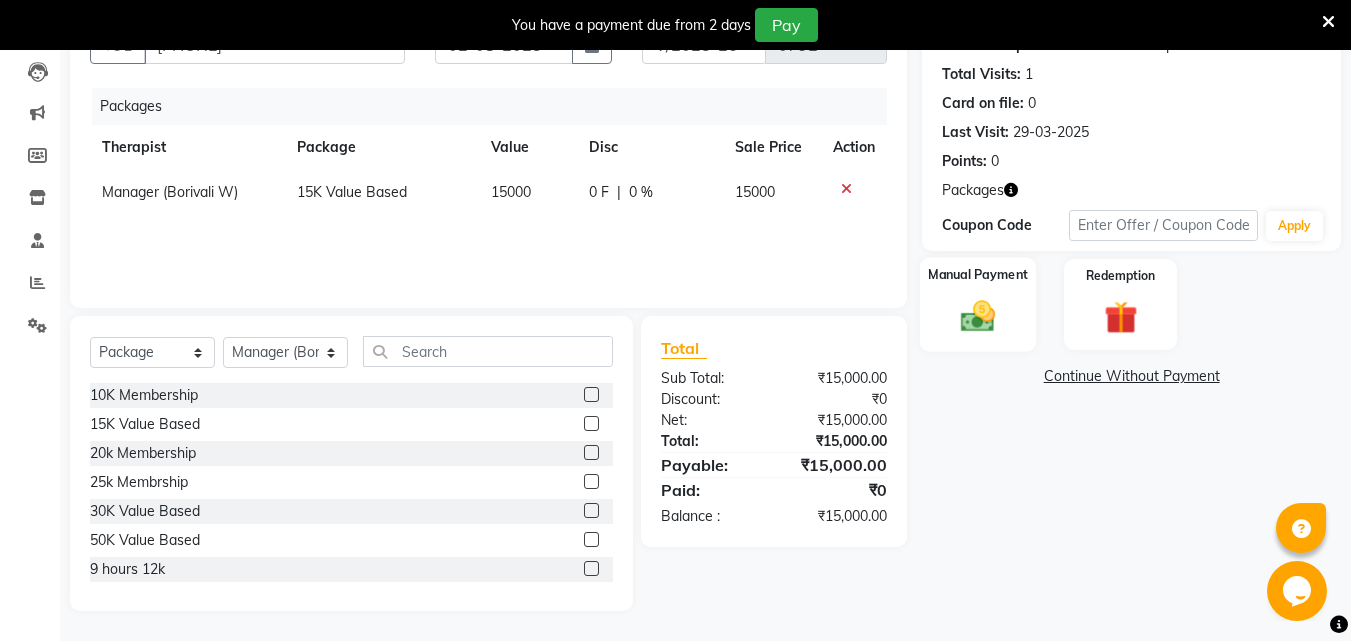 click 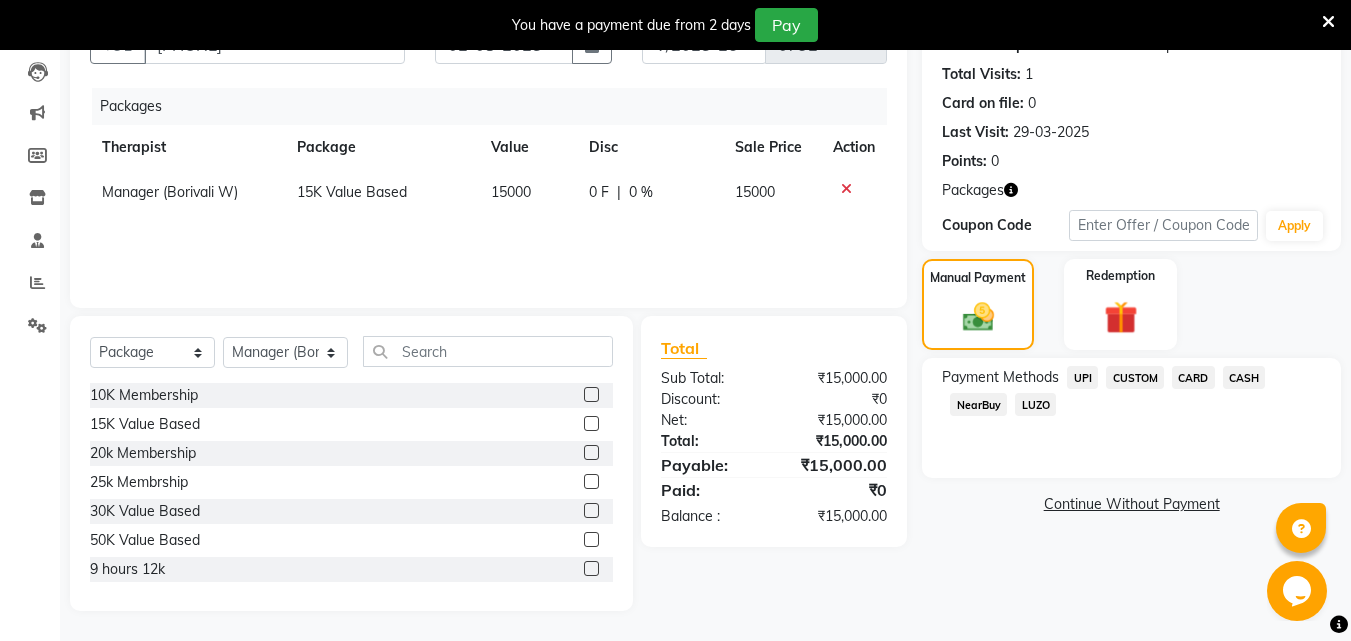 click on "CARD" 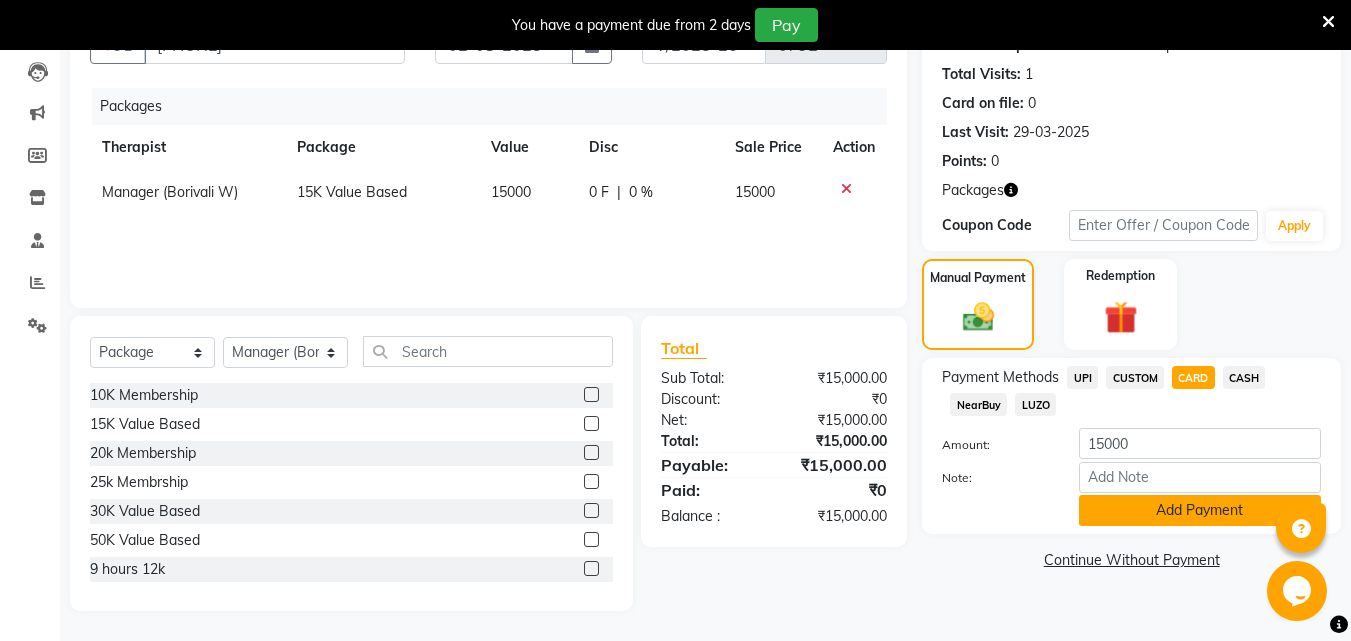 click on "Add Payment" 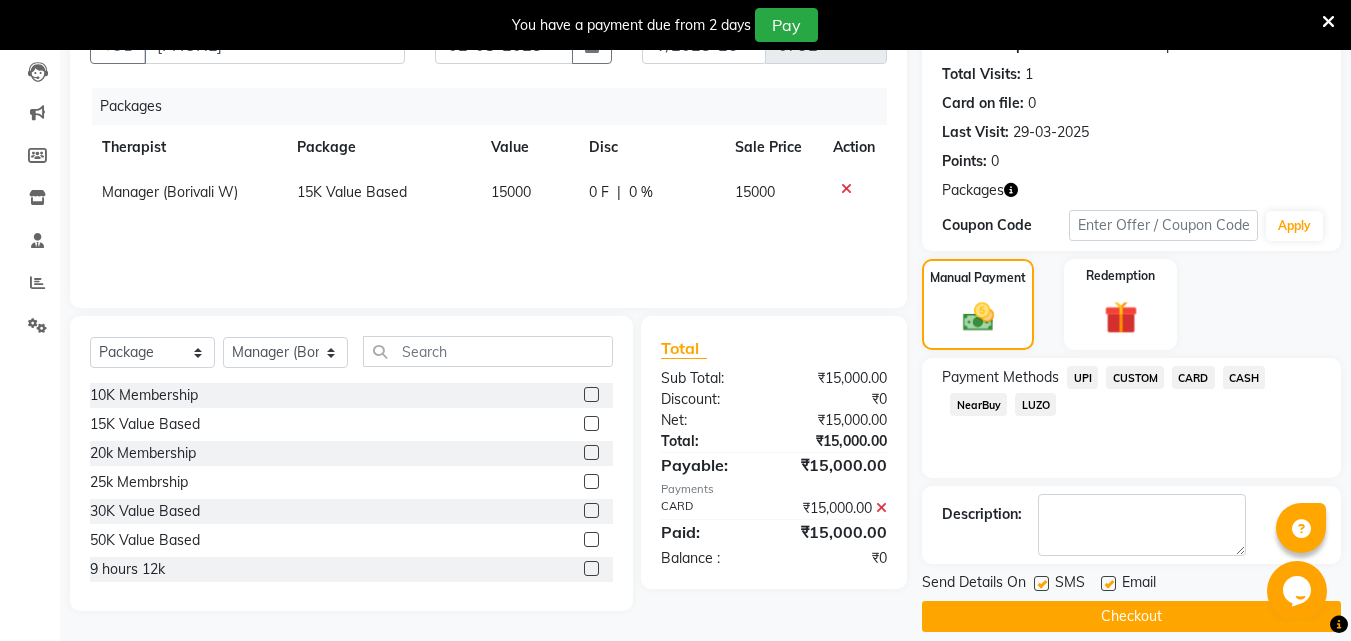 scroll, scrollTop: 231, scrollLeft: 0, axis: vertical 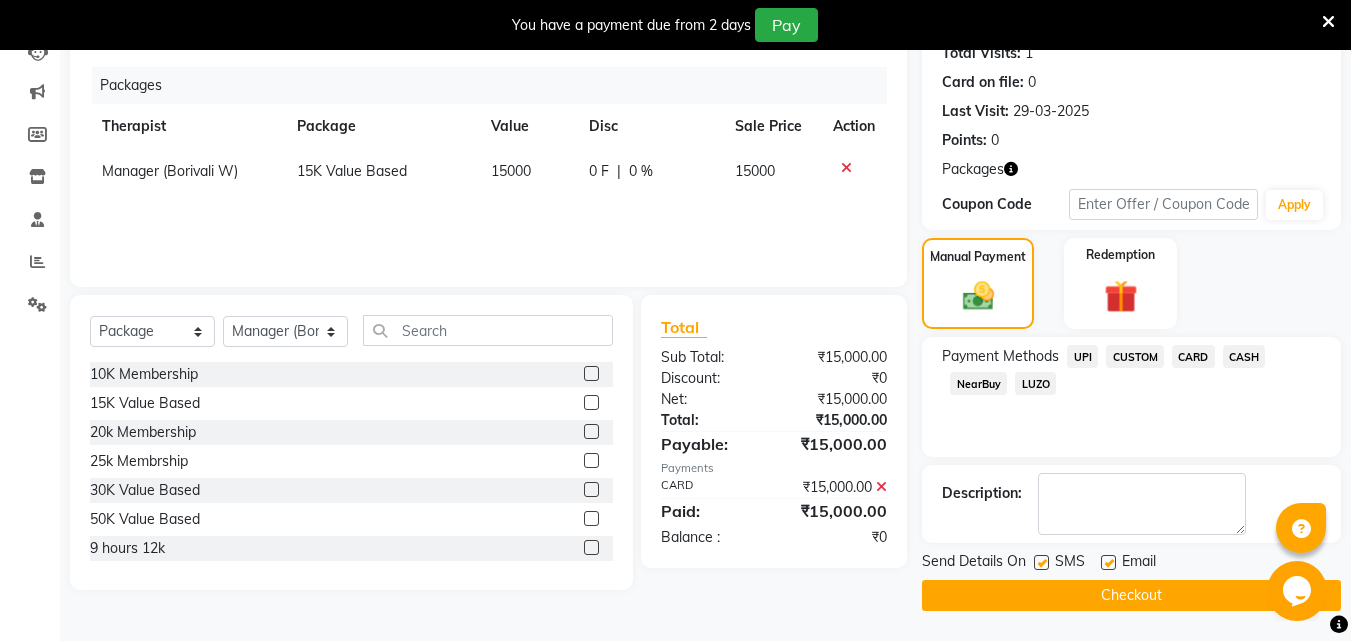 click on "Checkout" 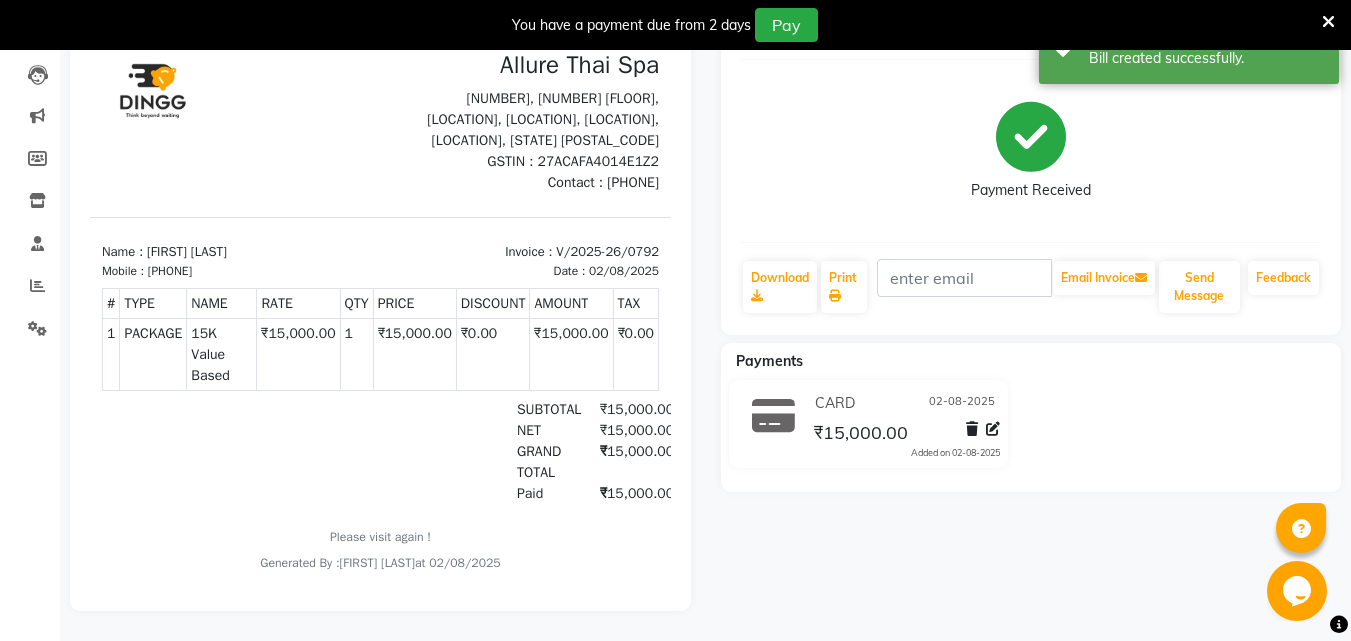 scroll, scrollTop: 0, scrollLeft: 0, axis: both 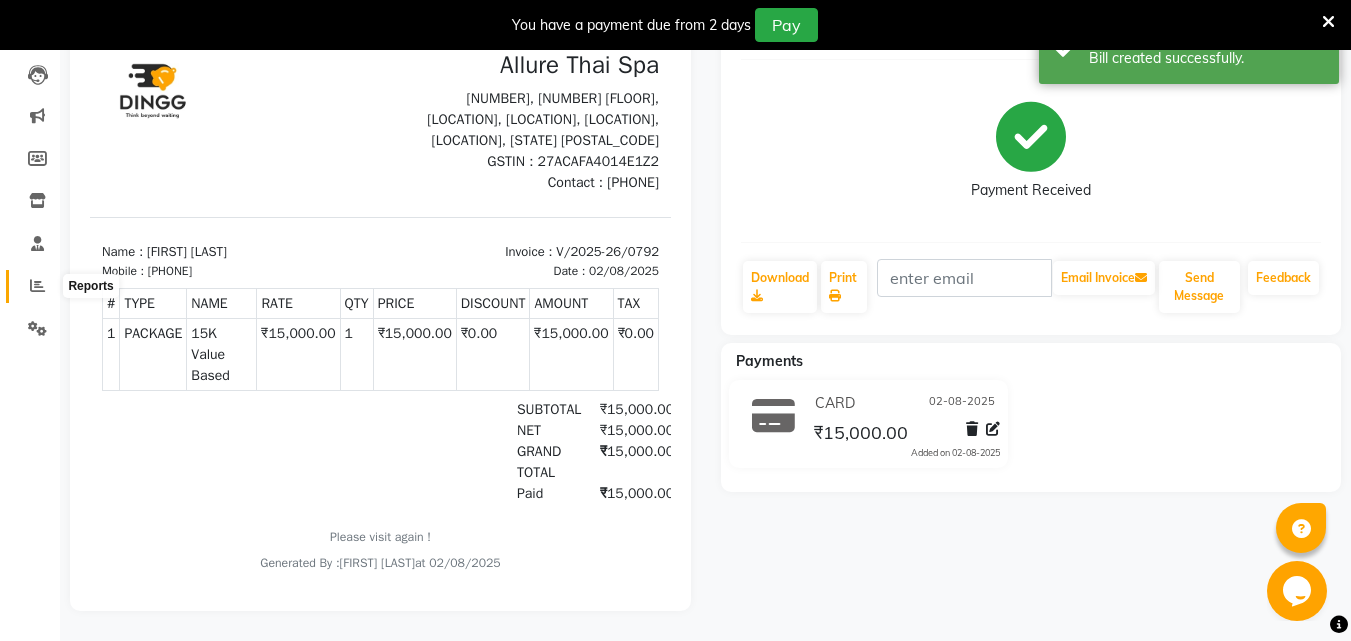 click 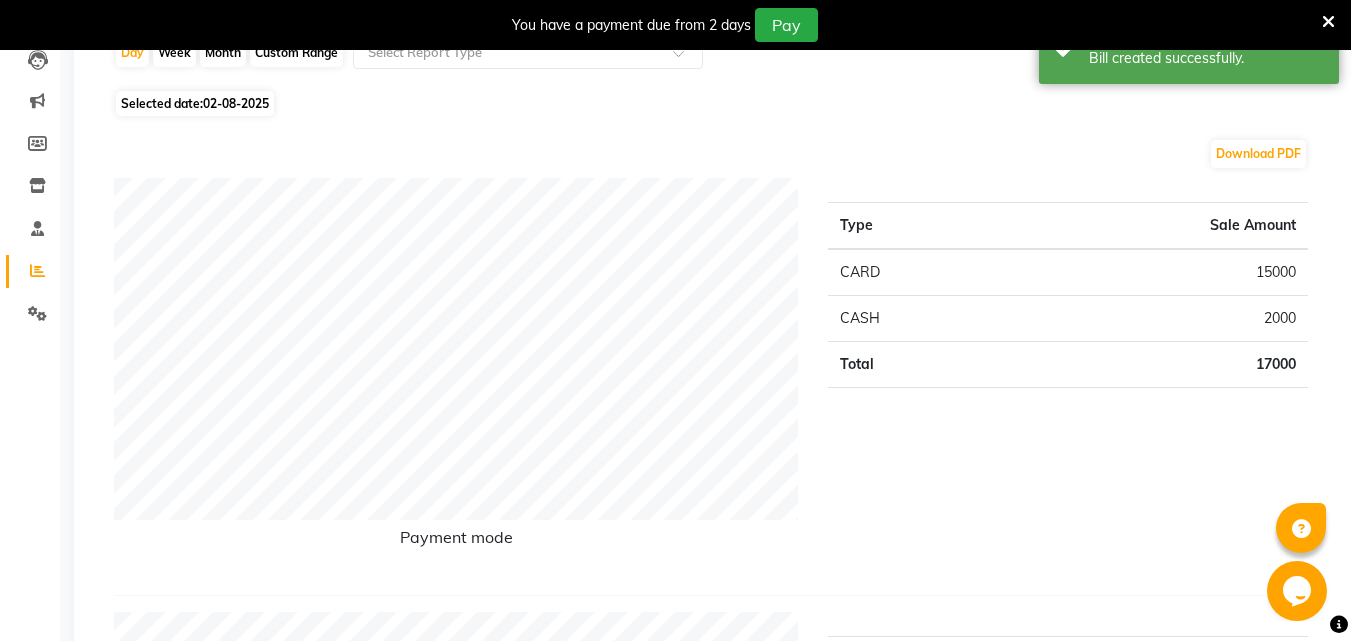 scroll, scrollTop: 0, scrollLeft: 0, axis: both 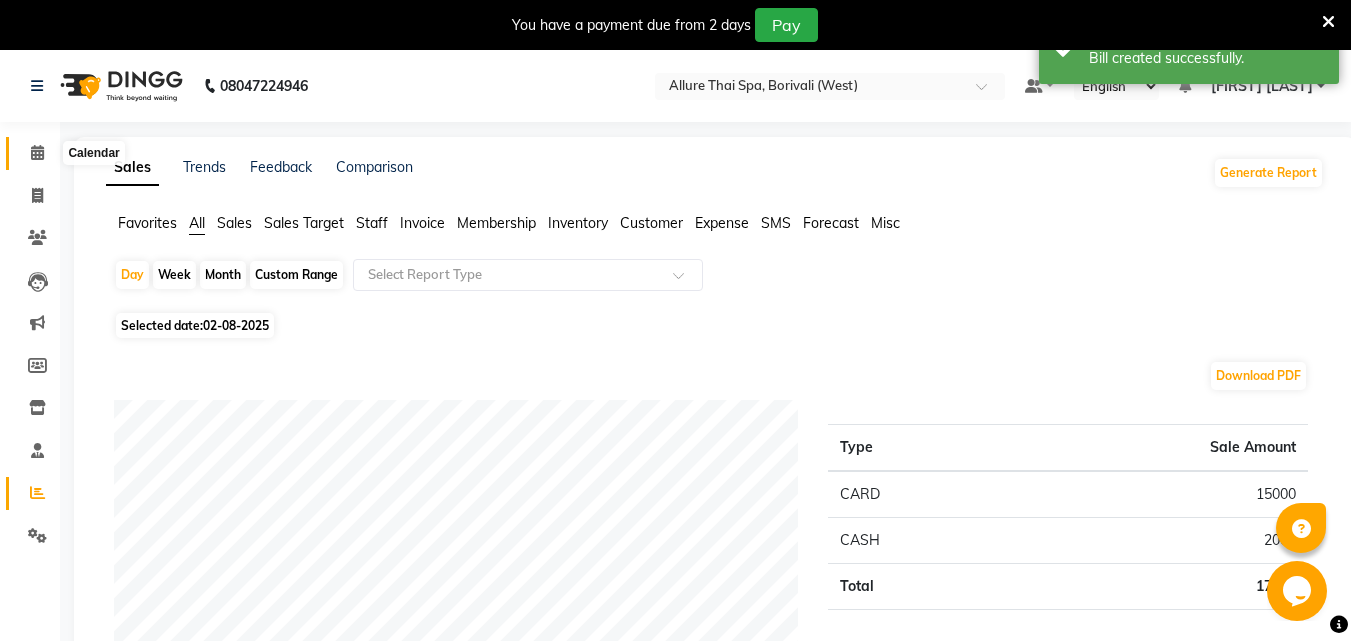 click 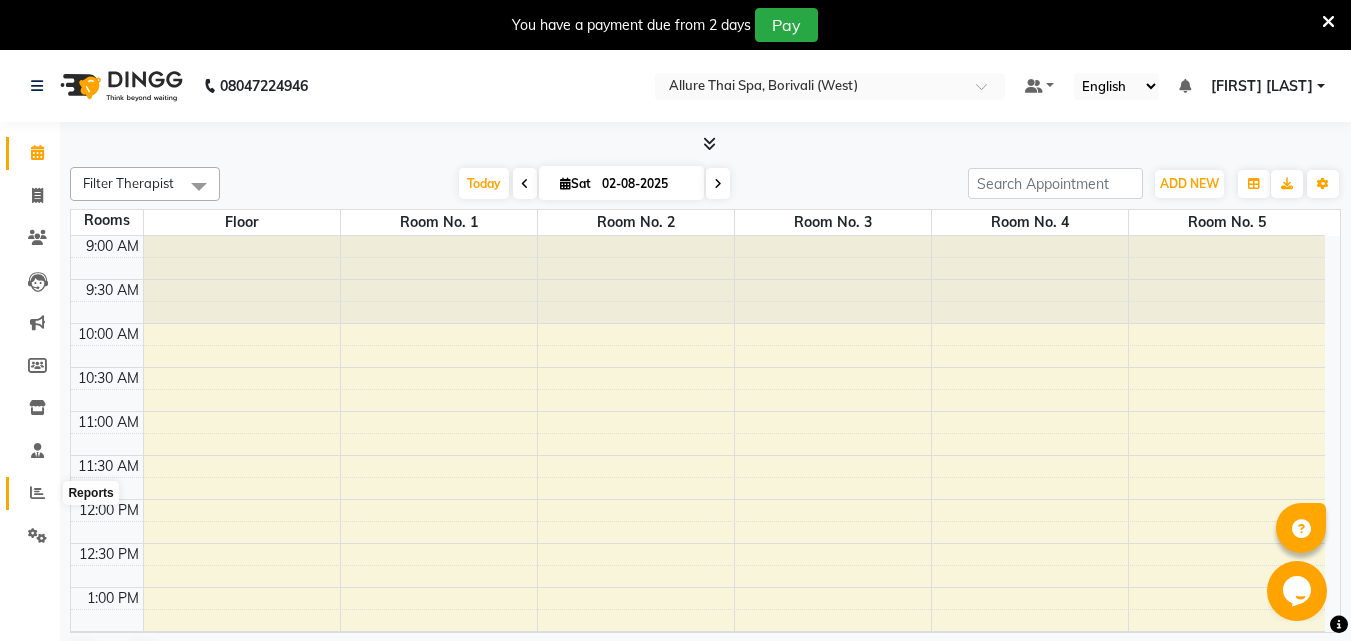 click 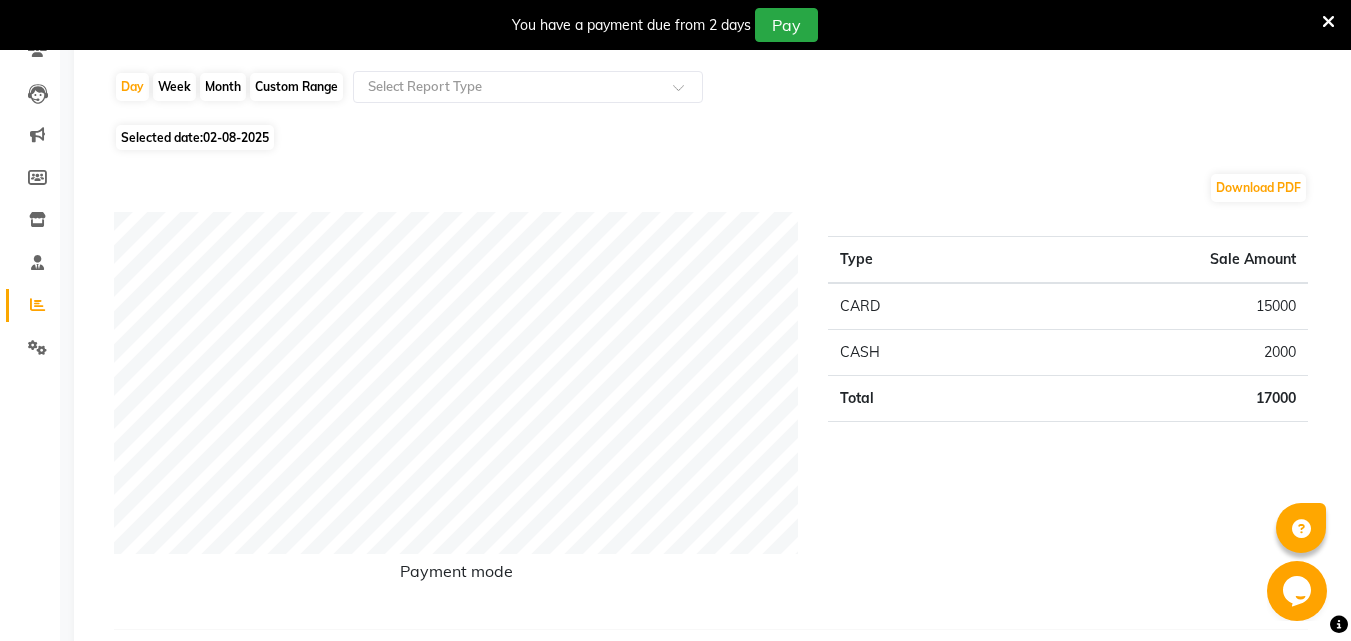 scroll, scrollTop: 190, scrollLeft: 0, axis: vertical 